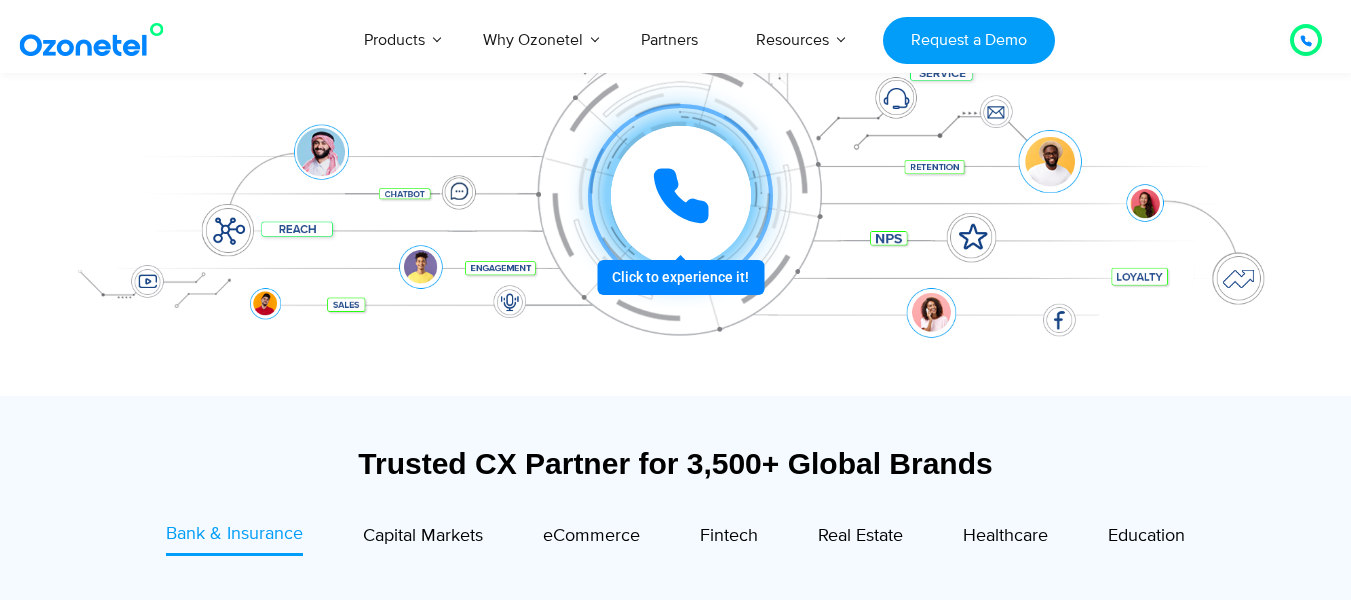 scroll, scrollTop: 900, scrollLeft: 0, axis: vertical 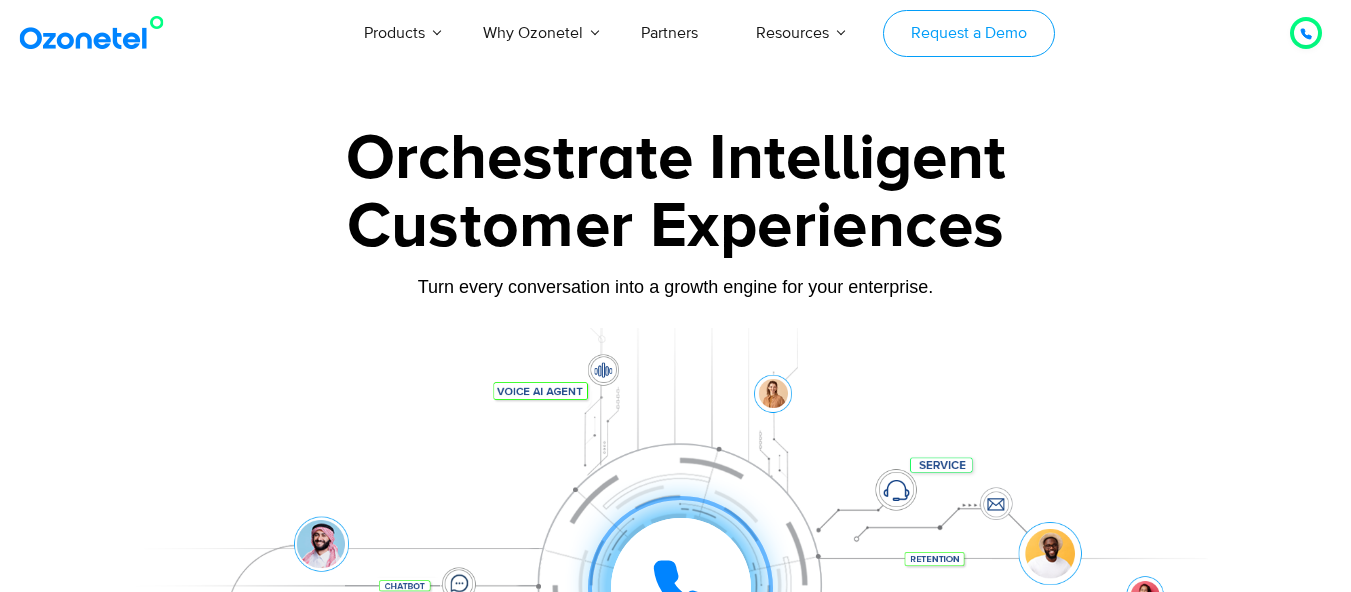 click on "Request a Demo" at bounding box center (968, 33) 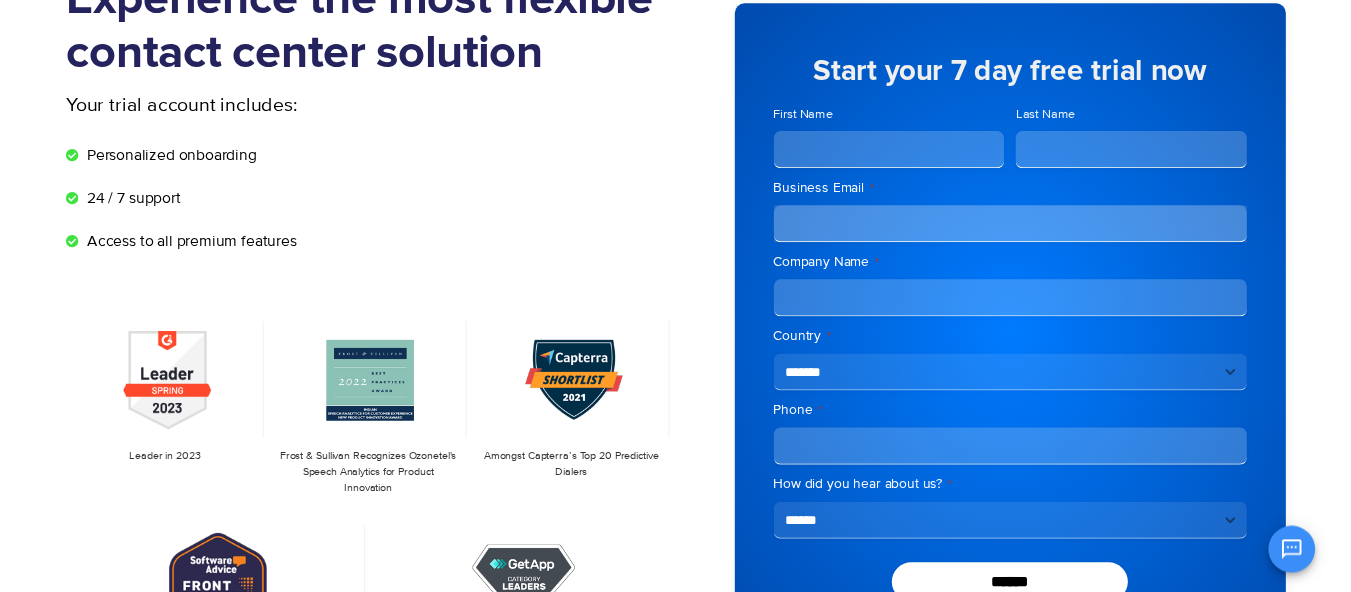 scroll, scrollTop: 0, scrollLeft: 0, axis: both 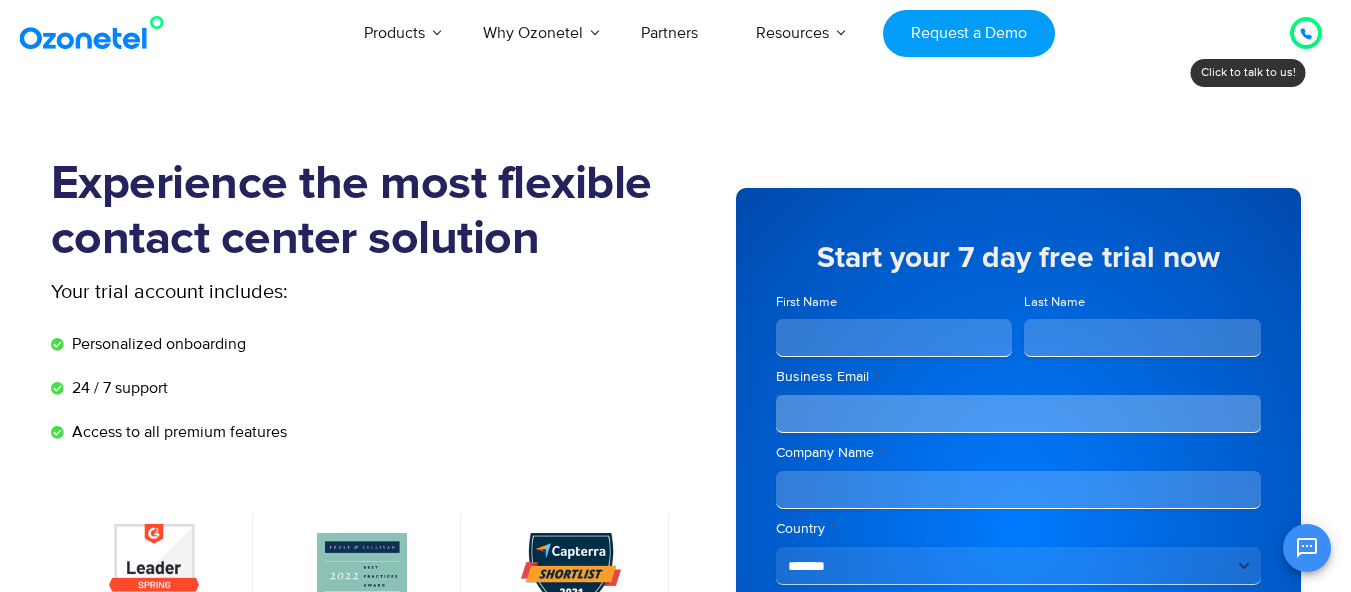 click at bounding box center [96, 33] 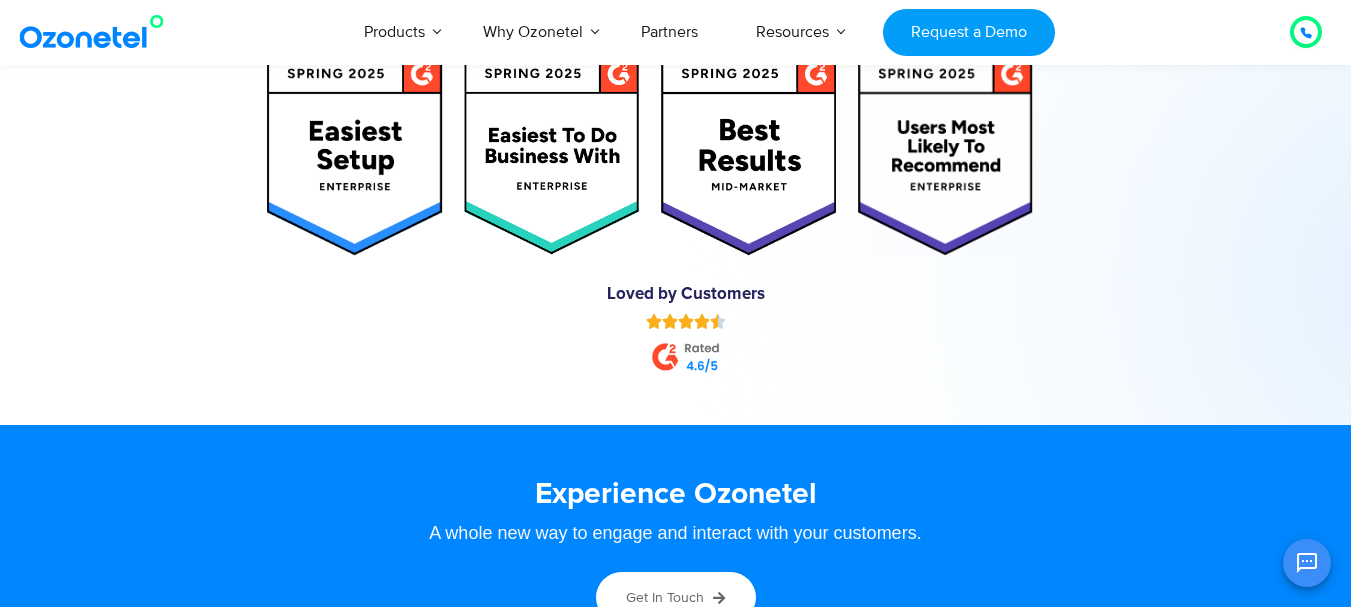 scroll, scrollTop: 10428, scrollLeft: 0, axis: vertical 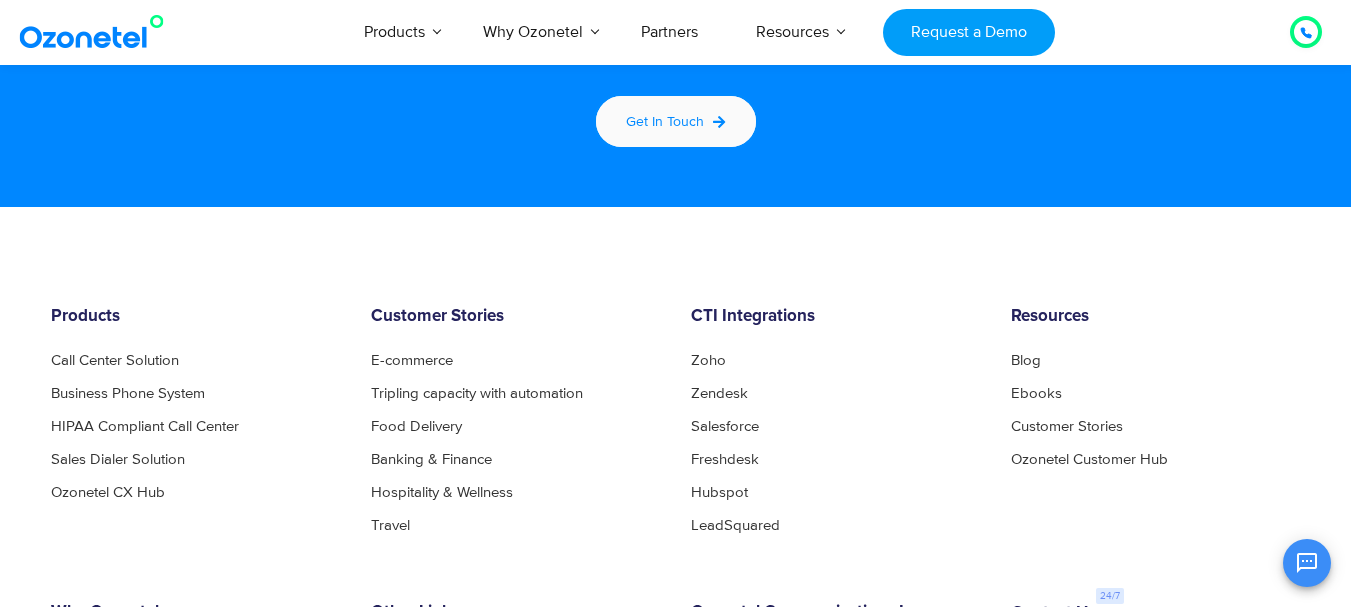 click on "Get in touch" at bounding box center (676, 121) 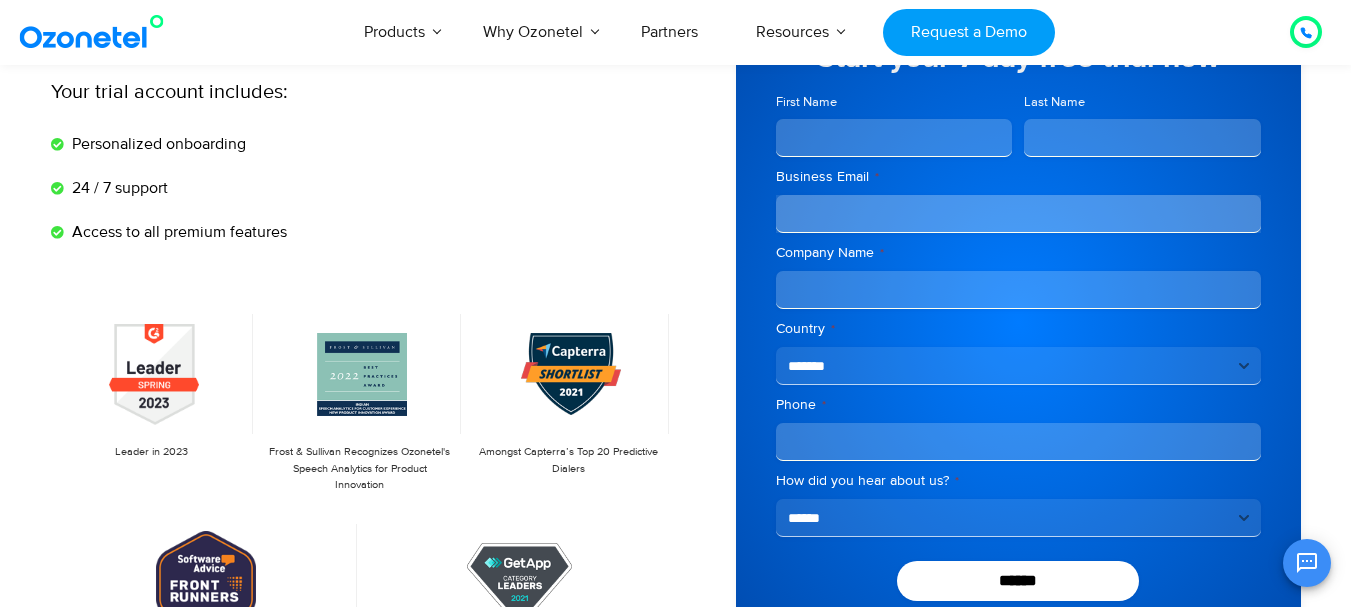 click on "First Name" at bounding box center (894, 138) 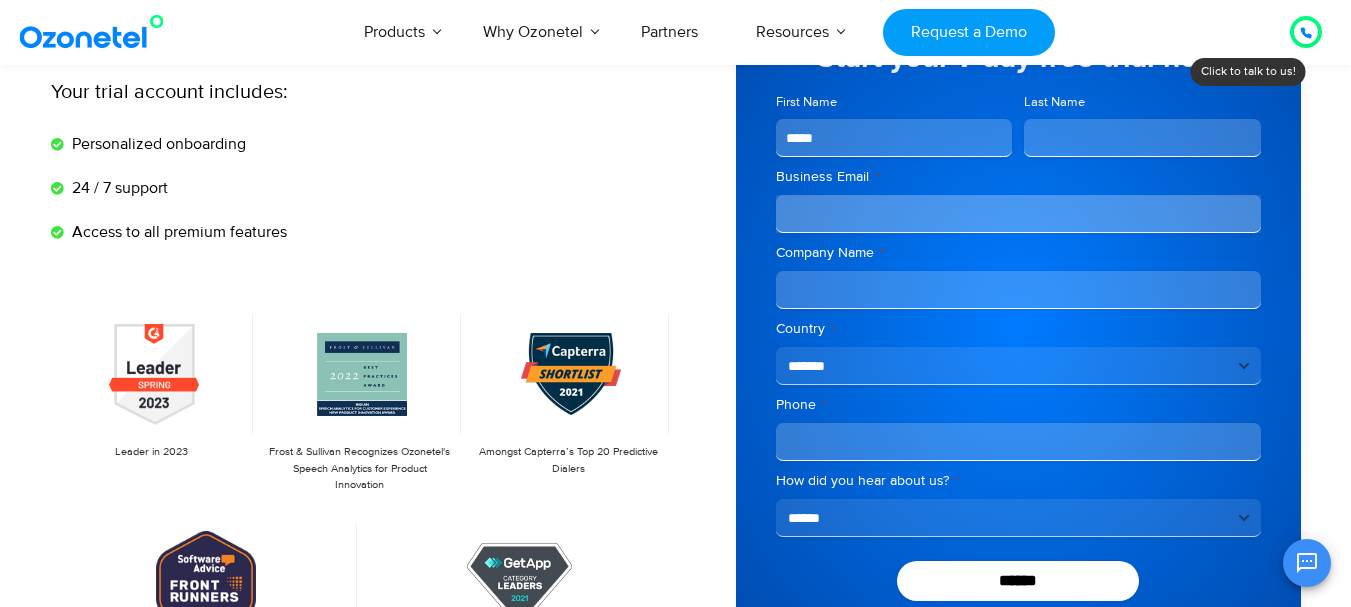 type on "*****" 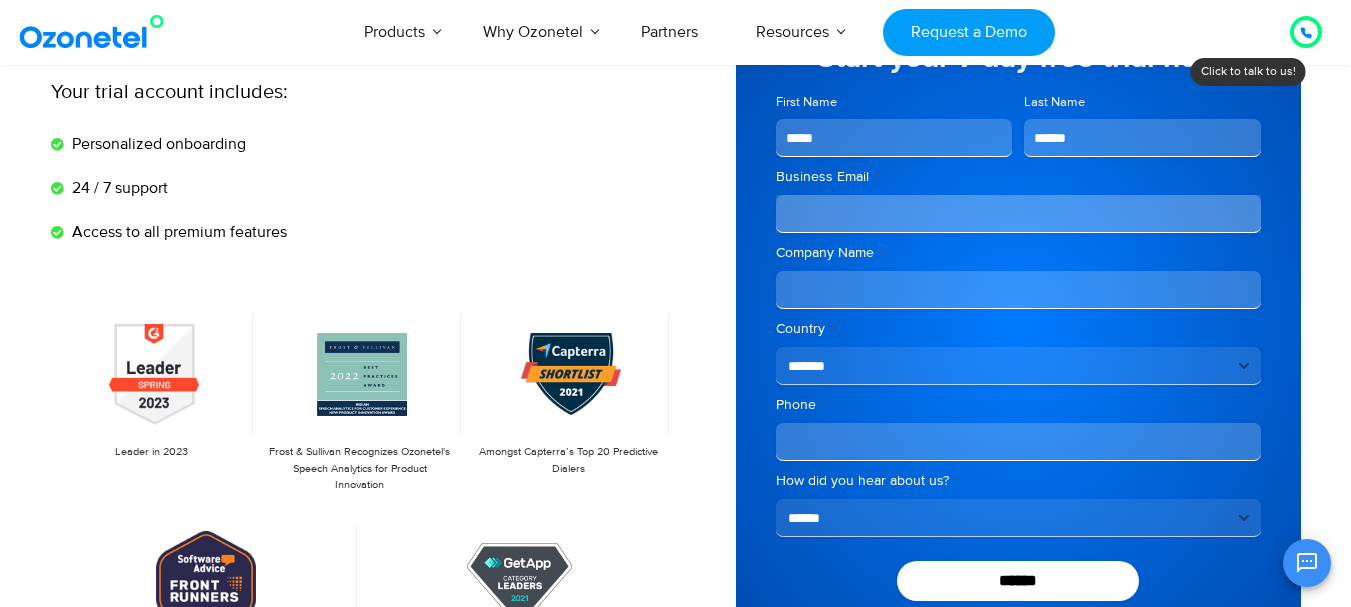 type on "******" 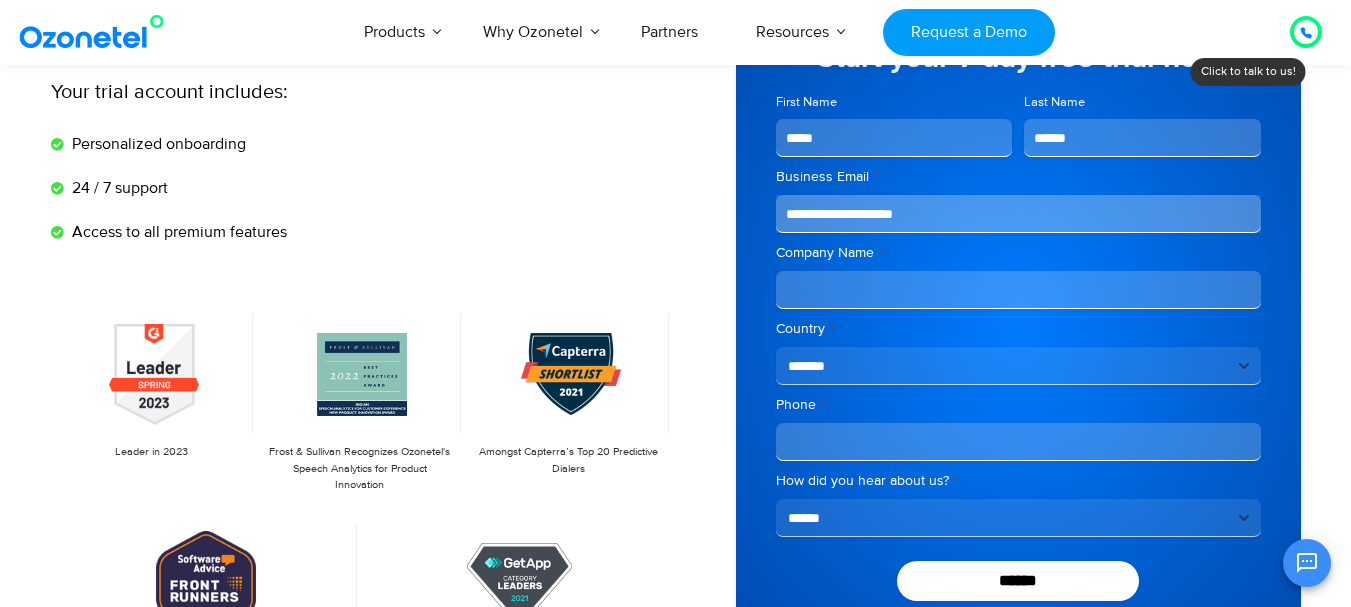 type on "**********" 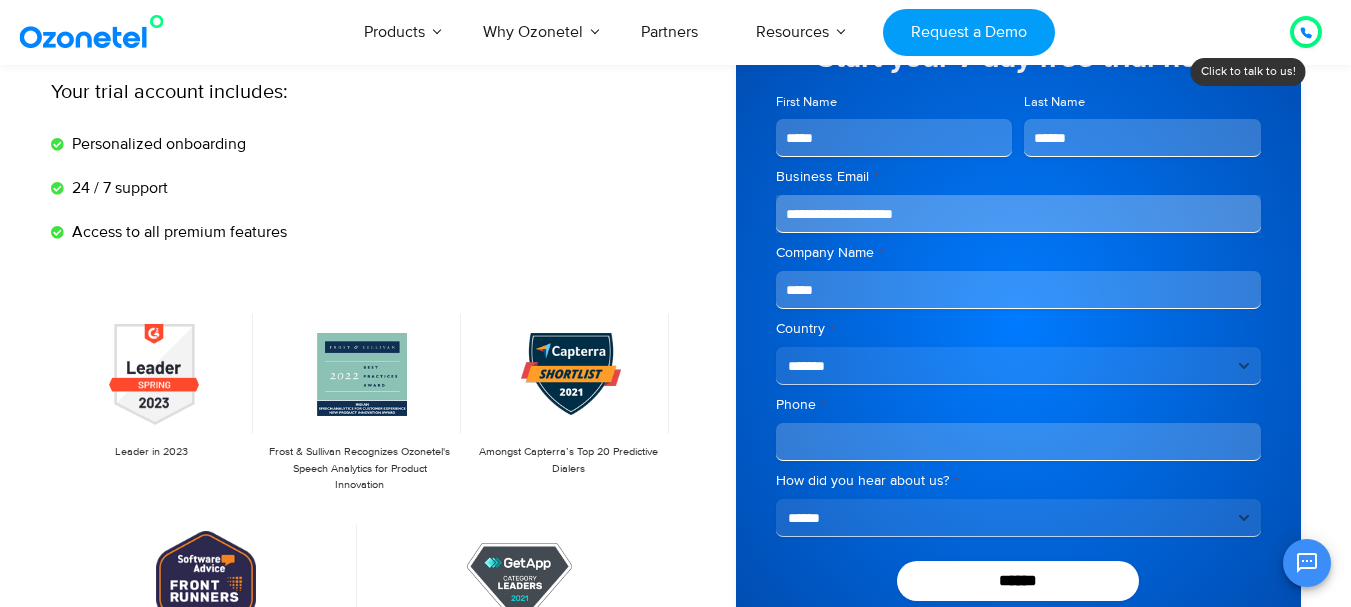type on "*****" 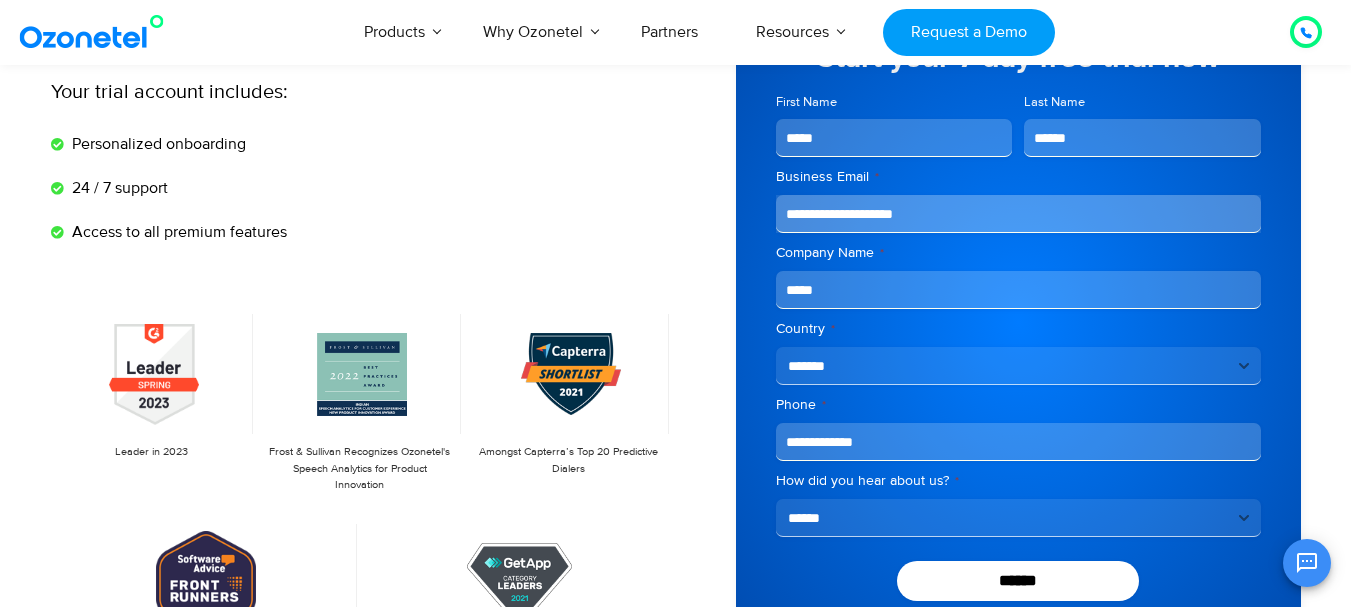 type on "**********" 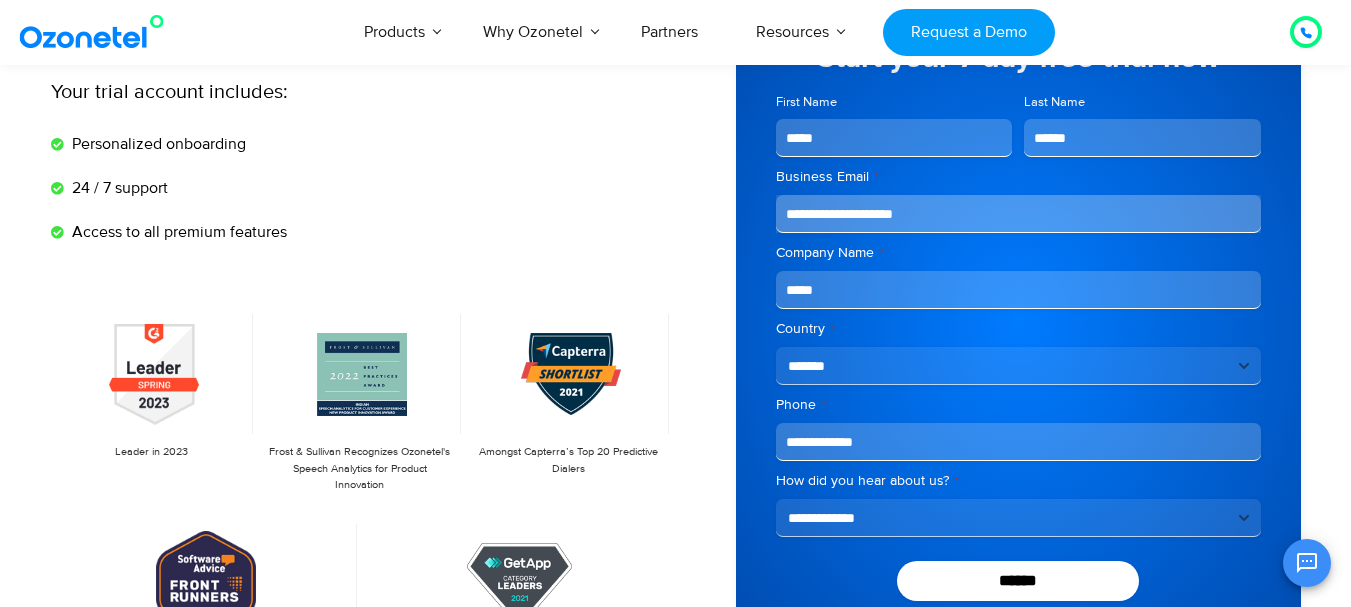click on "**********" at bounding box center [1018, 518] 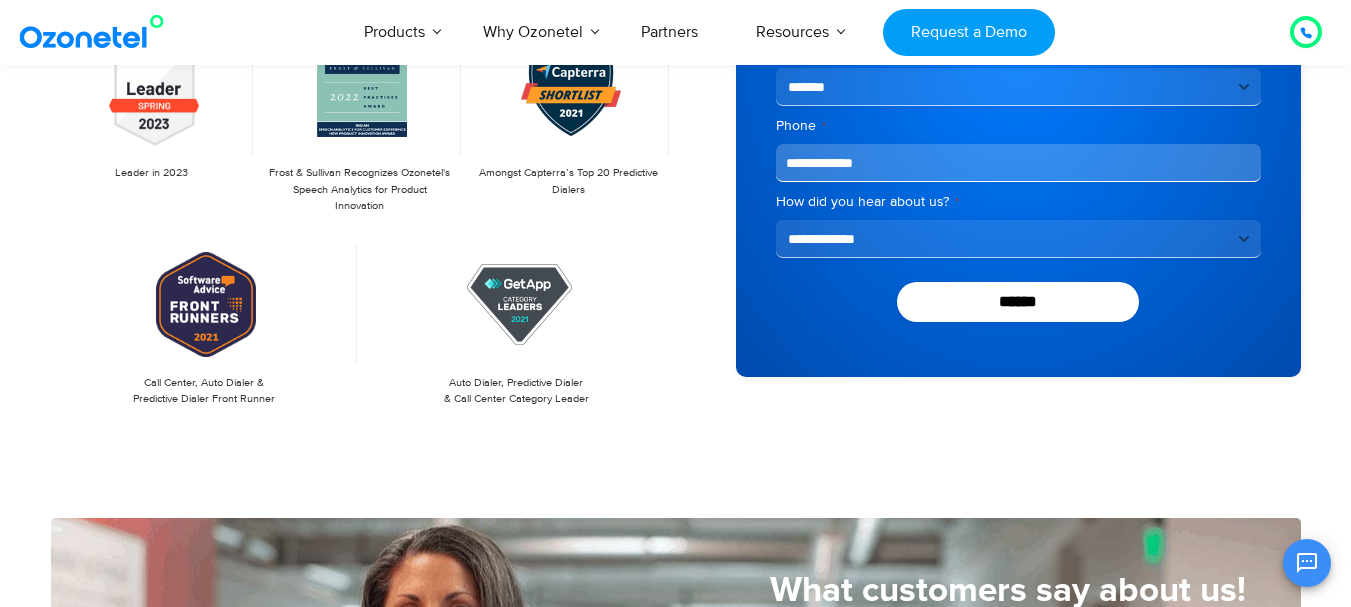 scroll, scrollTop: 500, scrollLeft: 0, axis: vertical 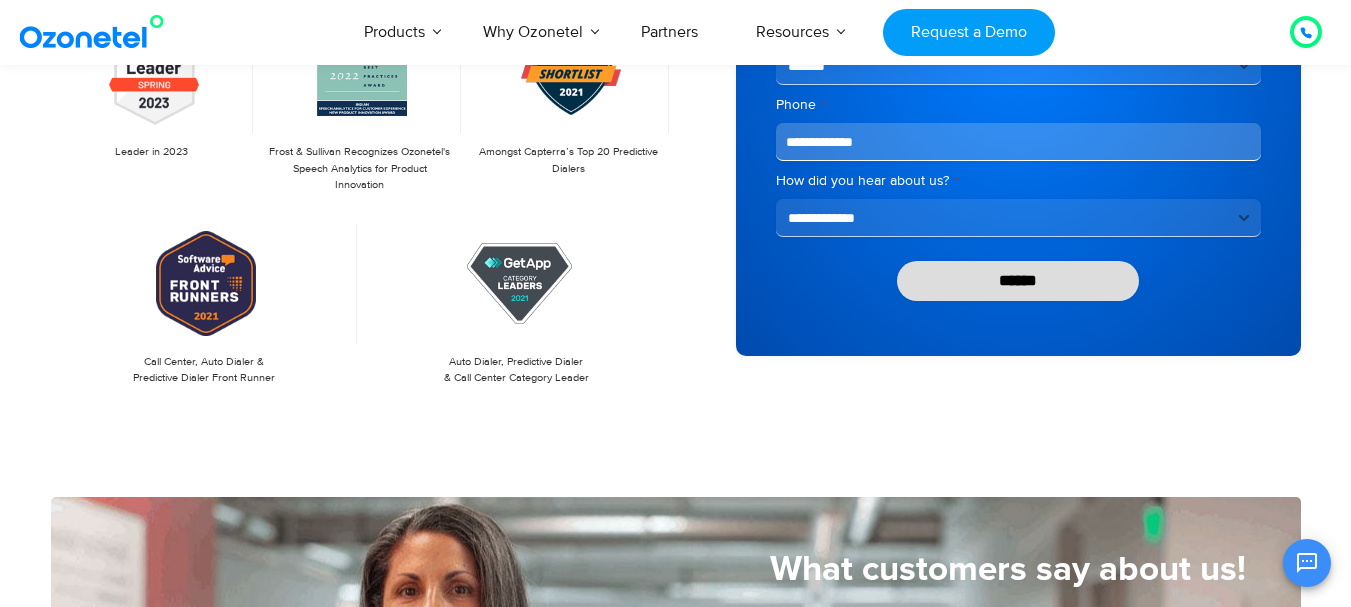 click on "******" at bounding box center (1018, 281) 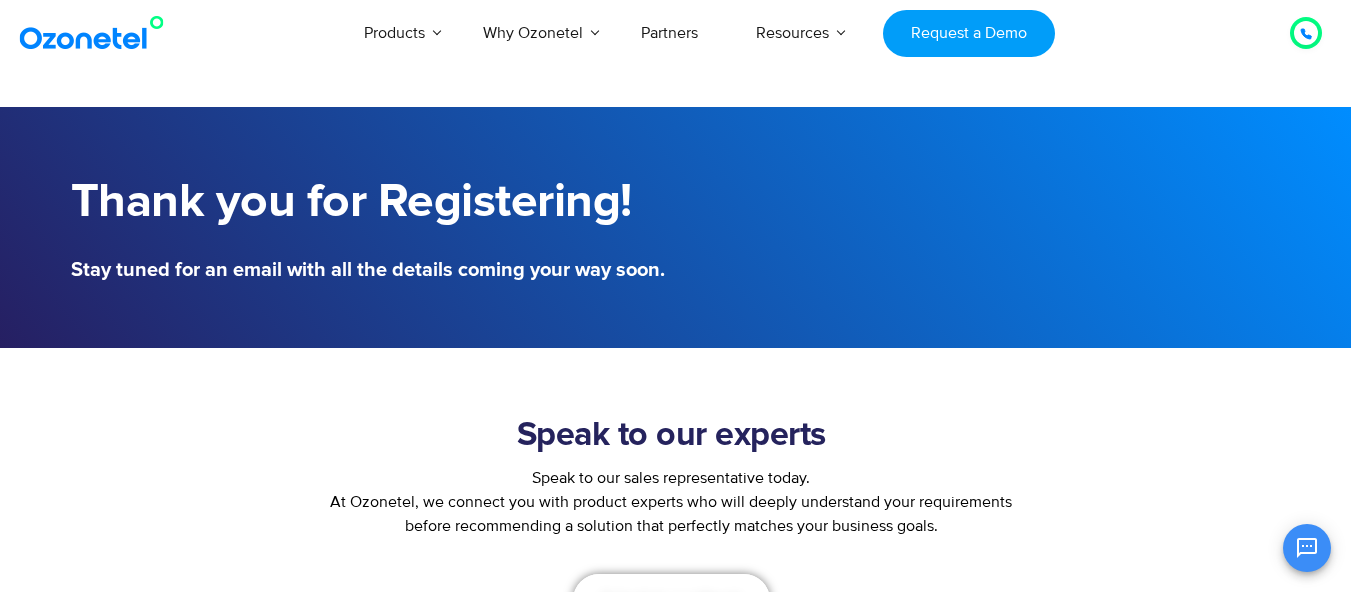 click on "Schedule a callback" at bounding box center [671, 600] 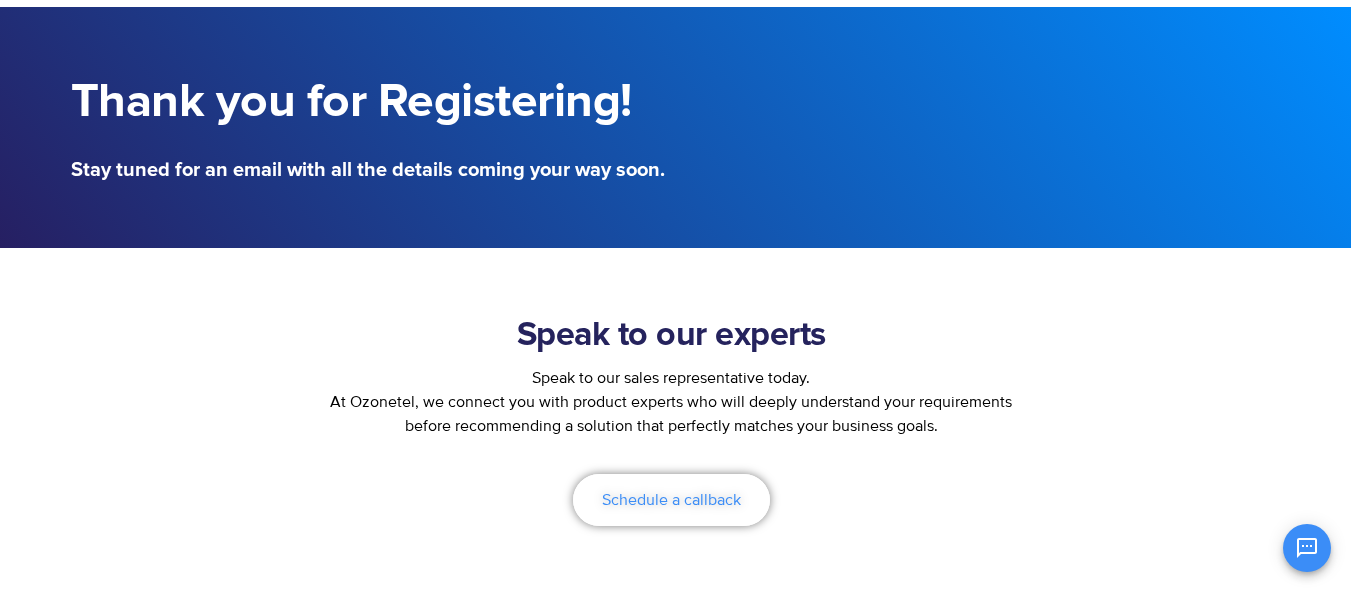 scroll, scrollTop: 100, scrollLeft: 0, axis: vertical 